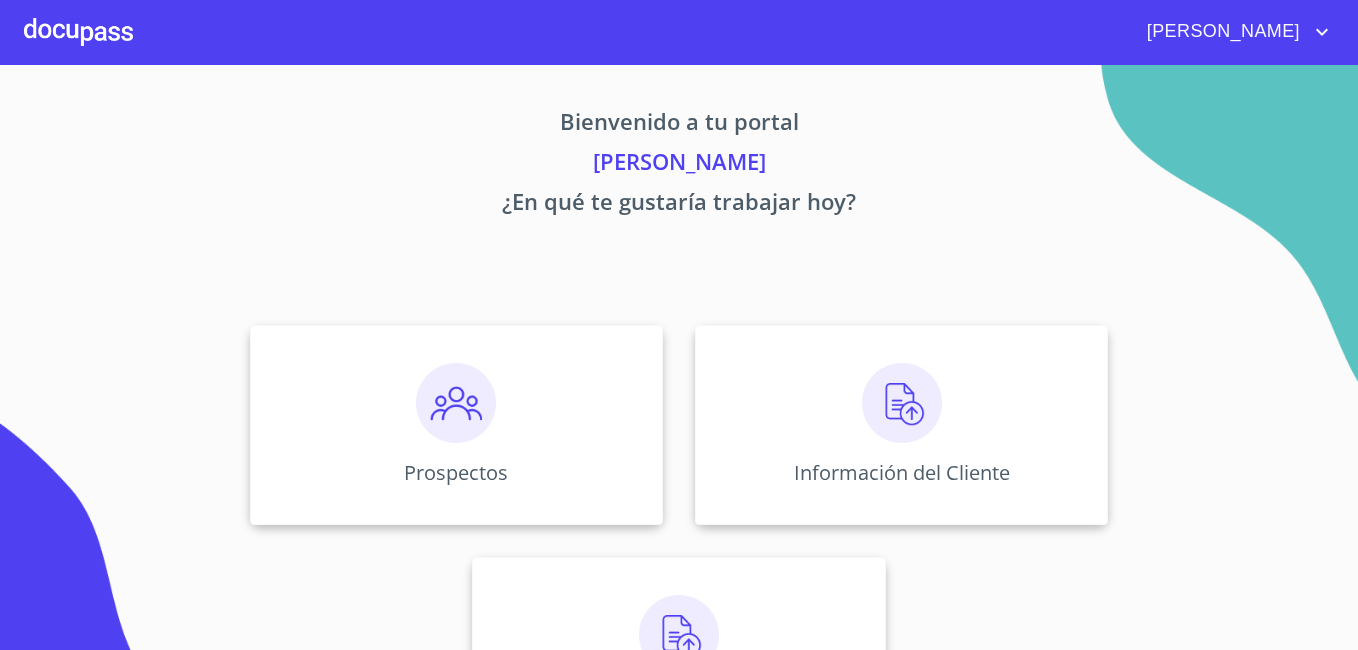 scroll, scrollTop: 0, scrollLeft: 0, axis: both 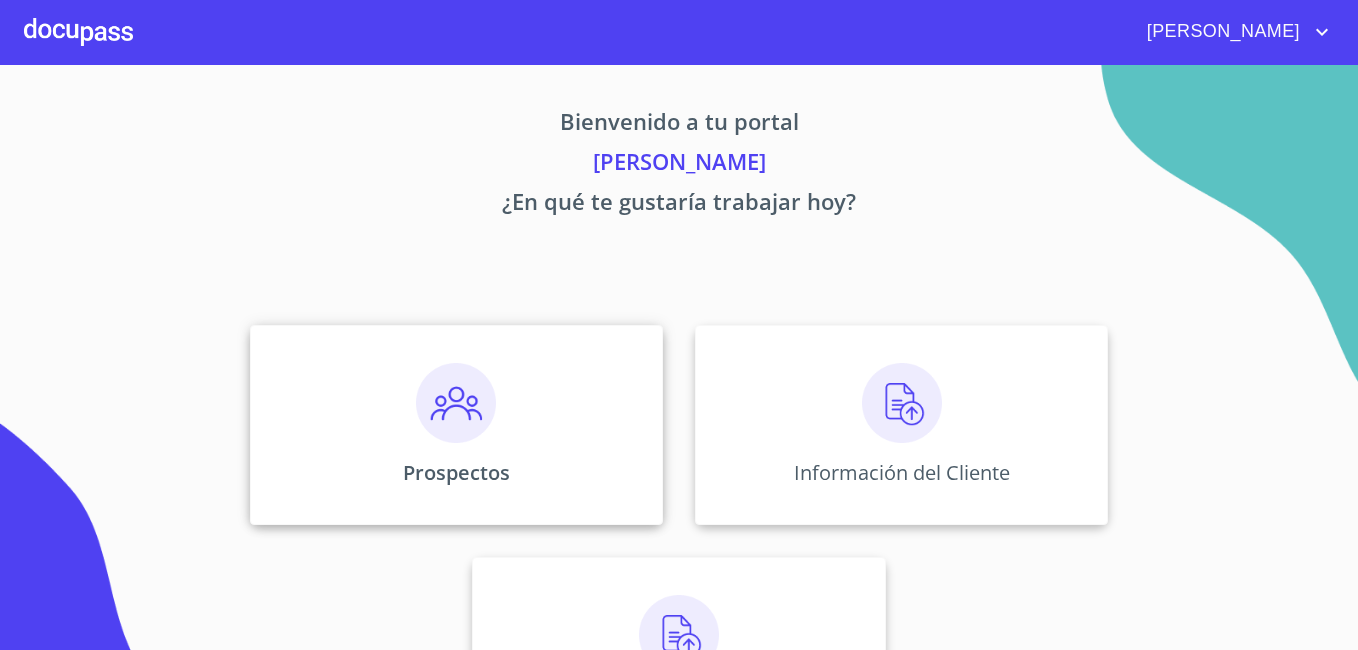 click at bounding box center (456, 403) 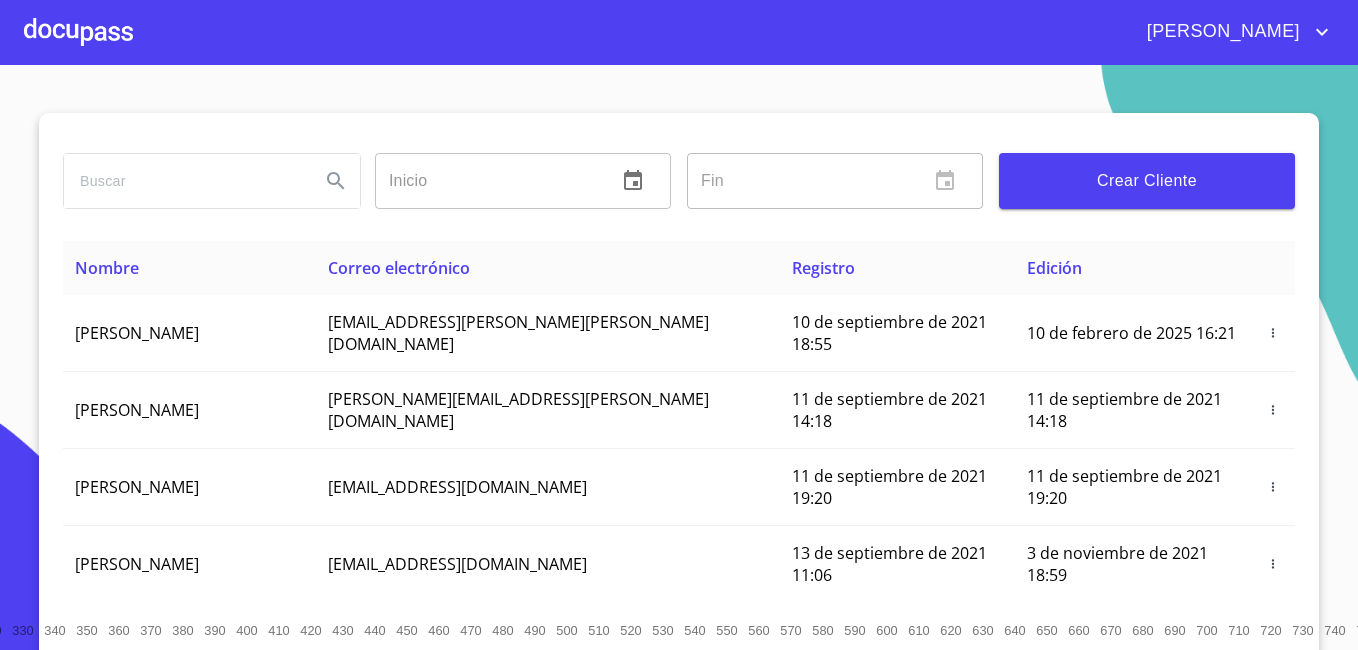 click at bounding box center [184, 181] 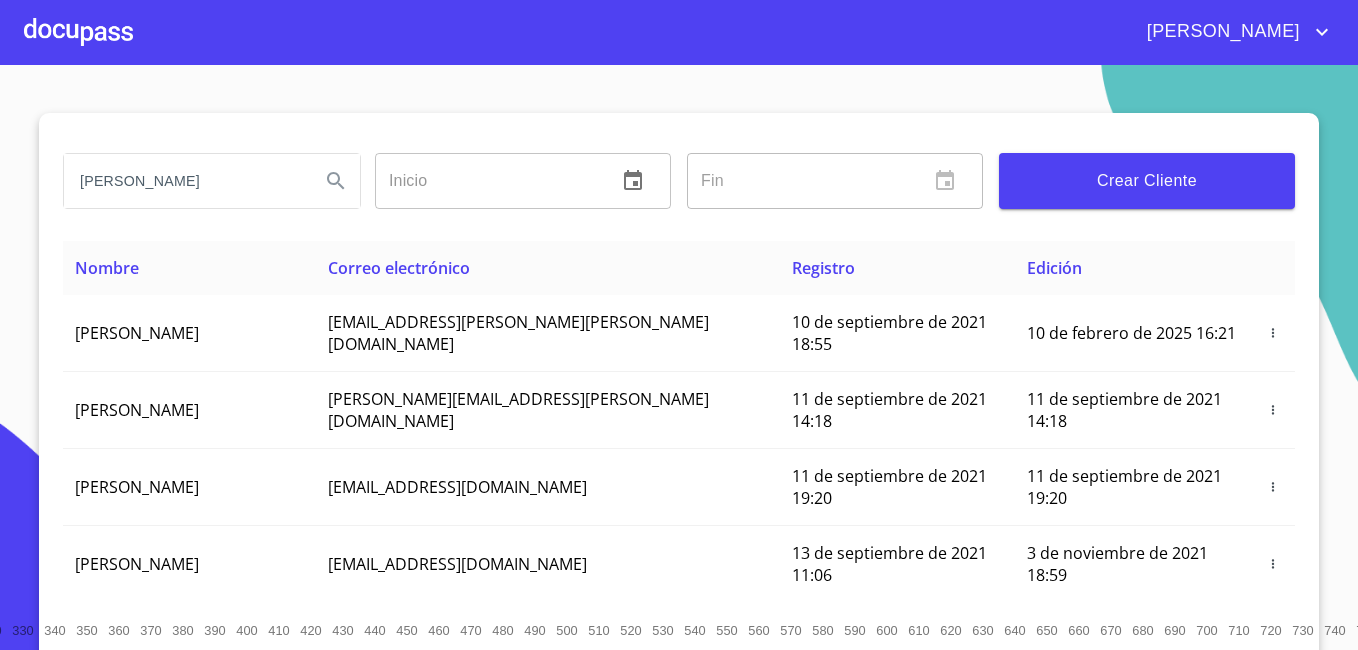 type on "[PERSON_NAME]" 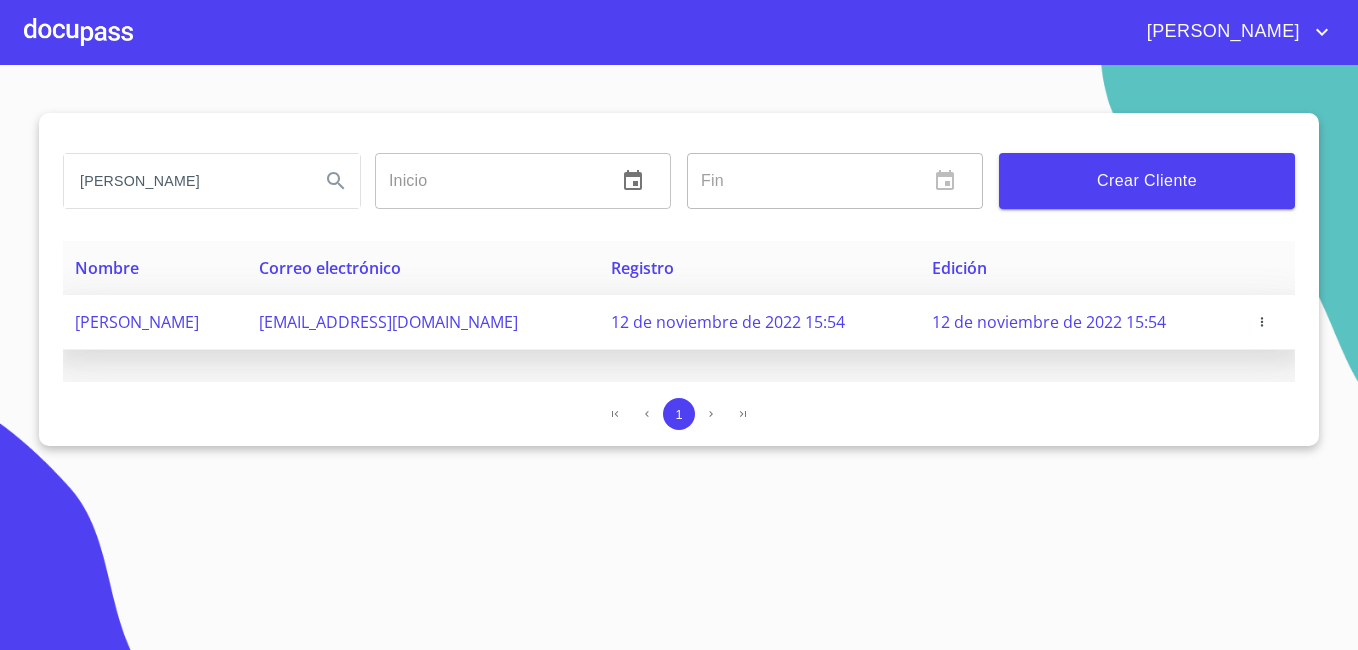 click 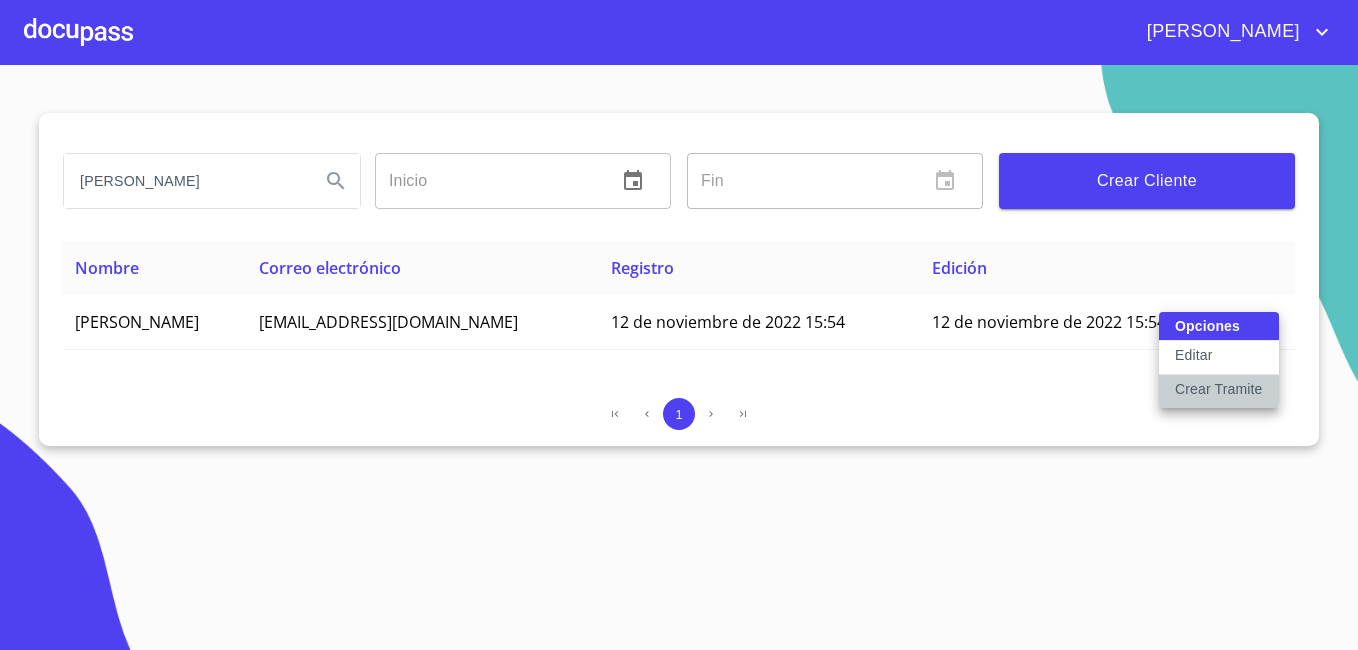 click on "Crear Tramite" at bounding box center (1219, 389) 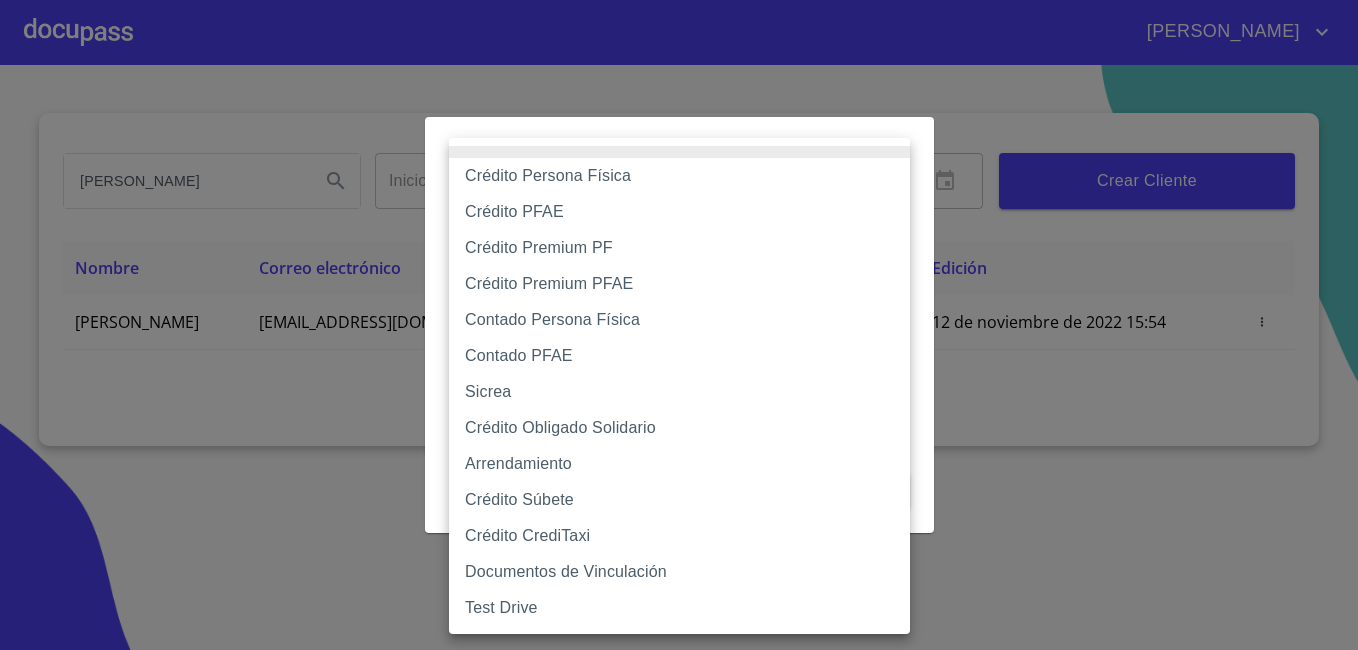 click on "[PERSON_NAME] Inicio ​ Fin ​ Crear Cliente Nombre   Correo electrónico   Registro   Edición     [PERSON_NAME]  [EMAIL_ADDRESS][DOMAIN_NAME] 12 de noviembre de 2022 15:54 12 de noviembre de 2022 15:54 1
Salir Crear Flujo Selecciona Flujo ​ Selecciona Flujo Cancelar Guardar Crédito Persona Física Crédito PFAE Crédito Premium PF Crédito Premium PFAE Contado Persona Física Contado PFAE Sicrea Crédito Obligado Solidario Arrendamiento Crédito Súbete Crédito CrediTaxi Documentos de Vinculación Test Drive" at bounding box center [679, 325] 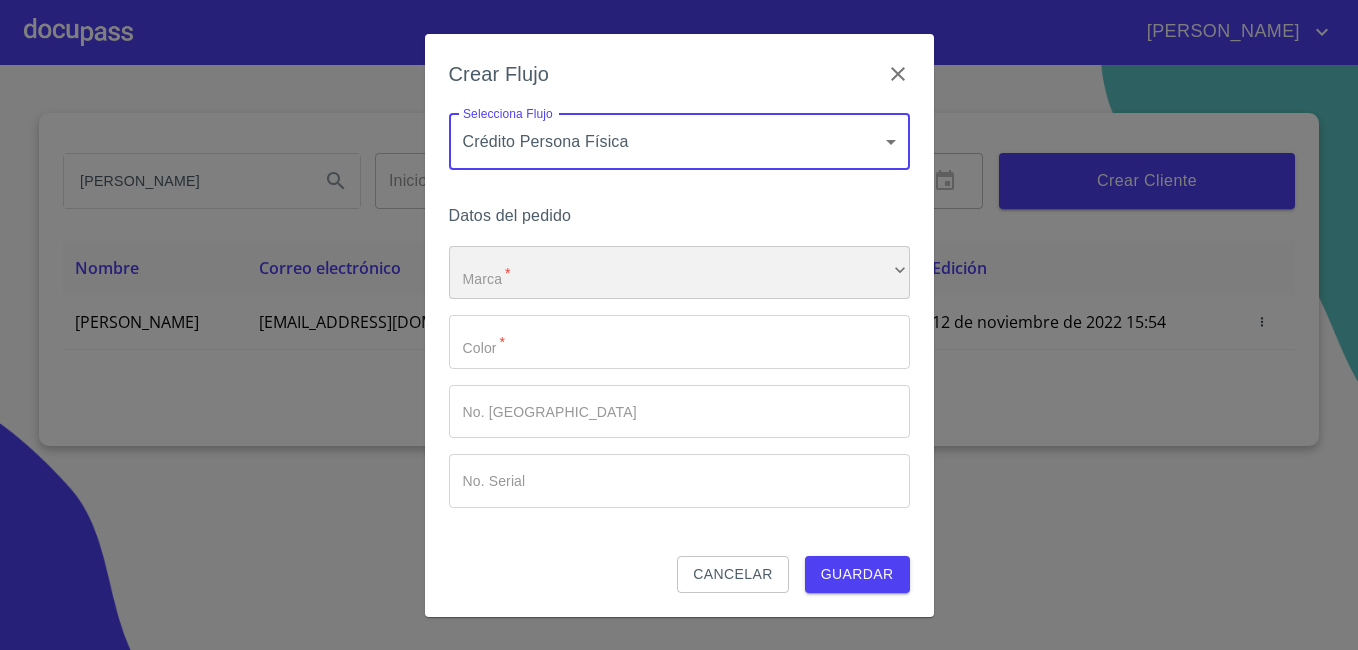 click on "​" at bounding box center [679, 273] 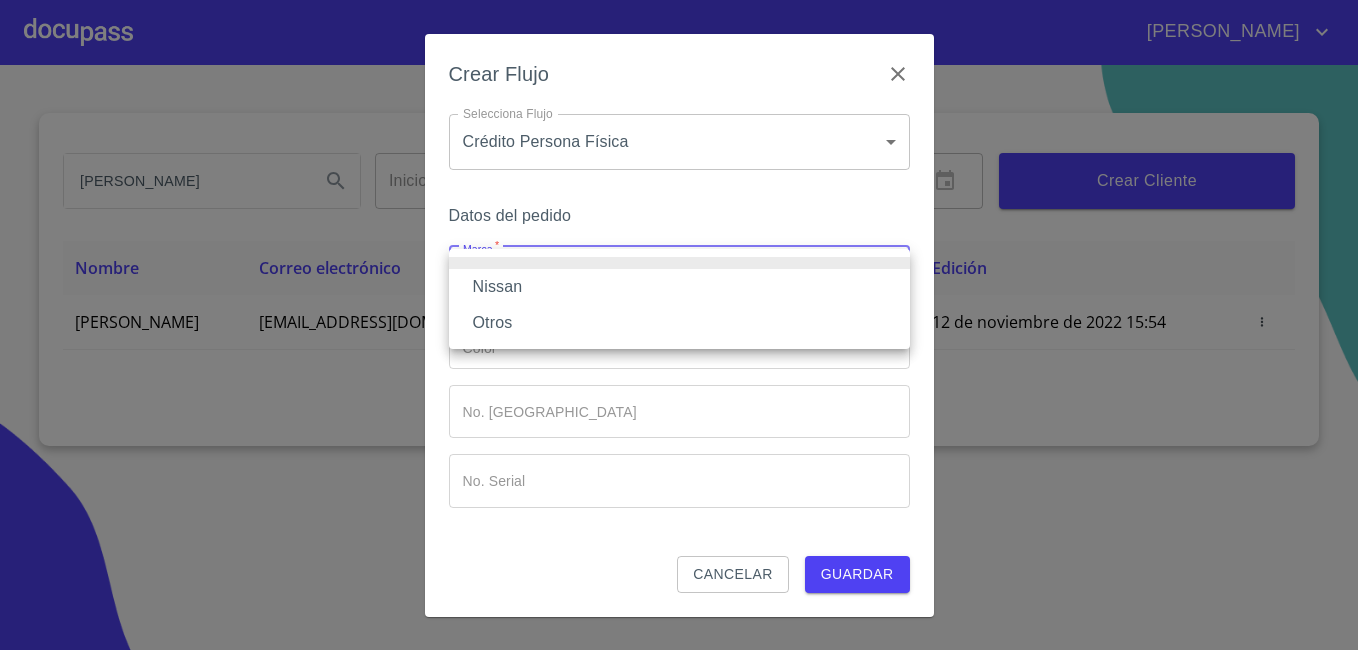 click on "Nissan" at bounding box center (679, 287) 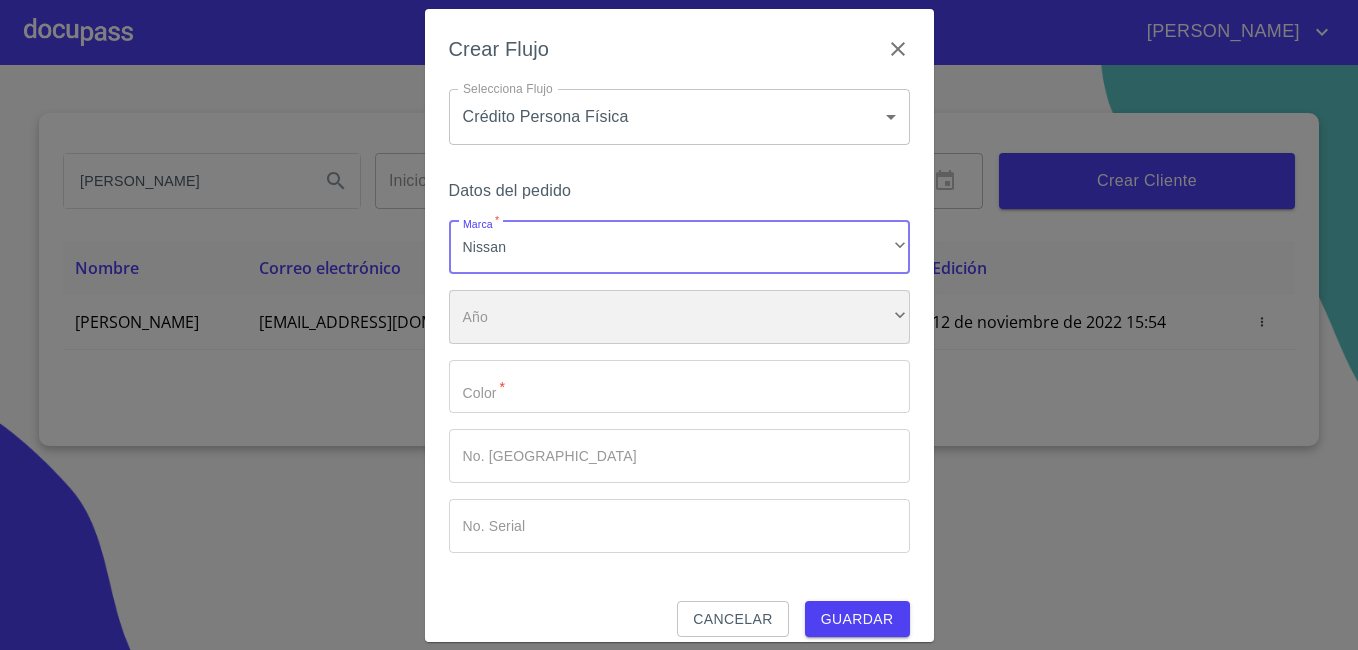 click on "​" at bounding box center [679, 317] 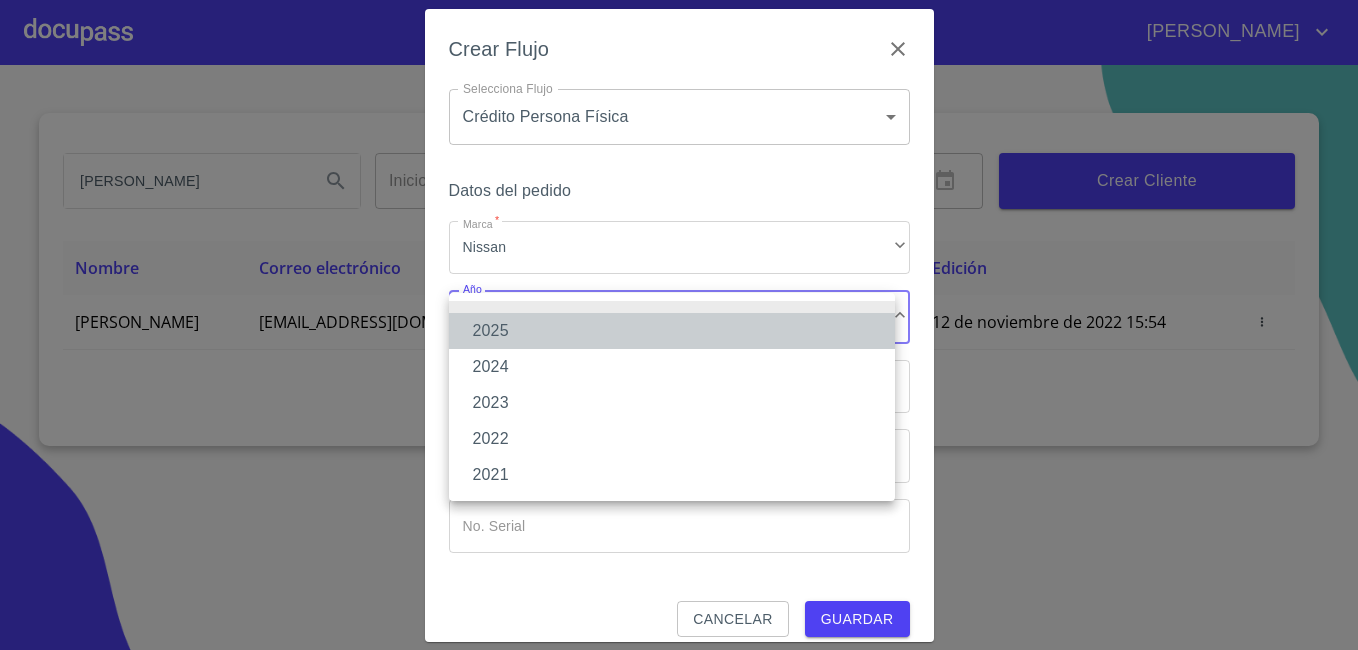 click on "2025" at bounding box center [672, 331] 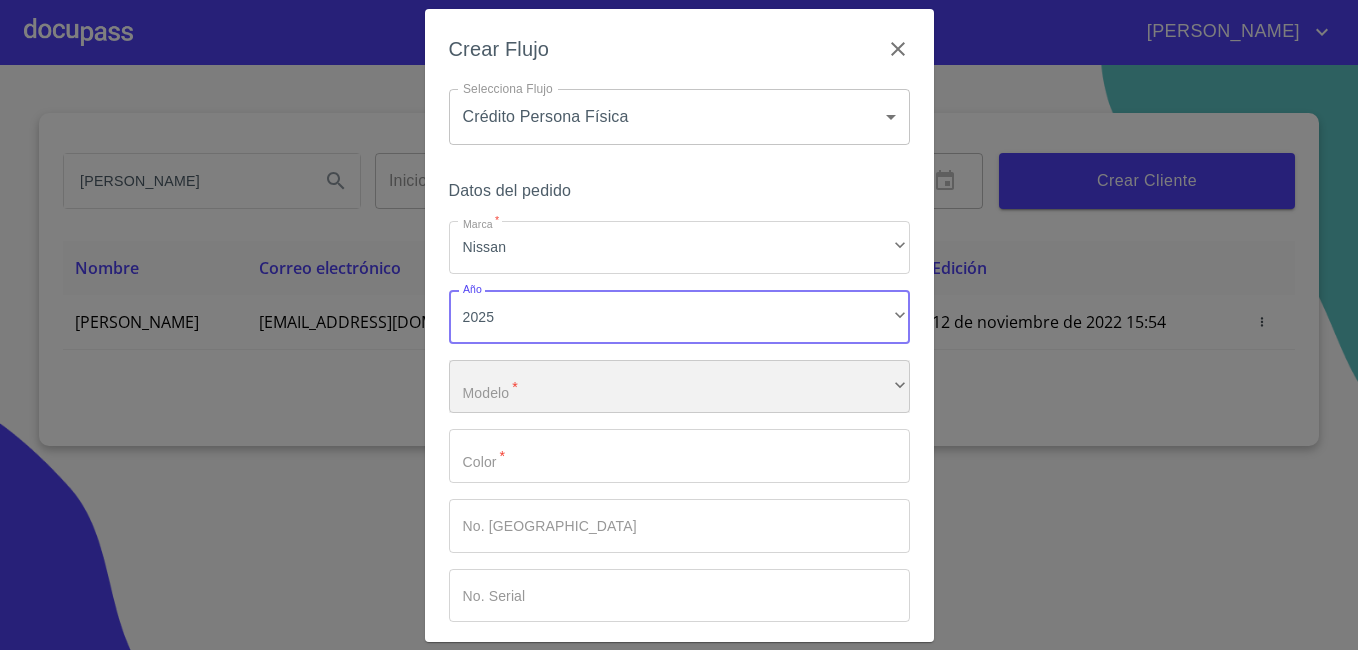 click on "​" at bounding box center [679, 387] 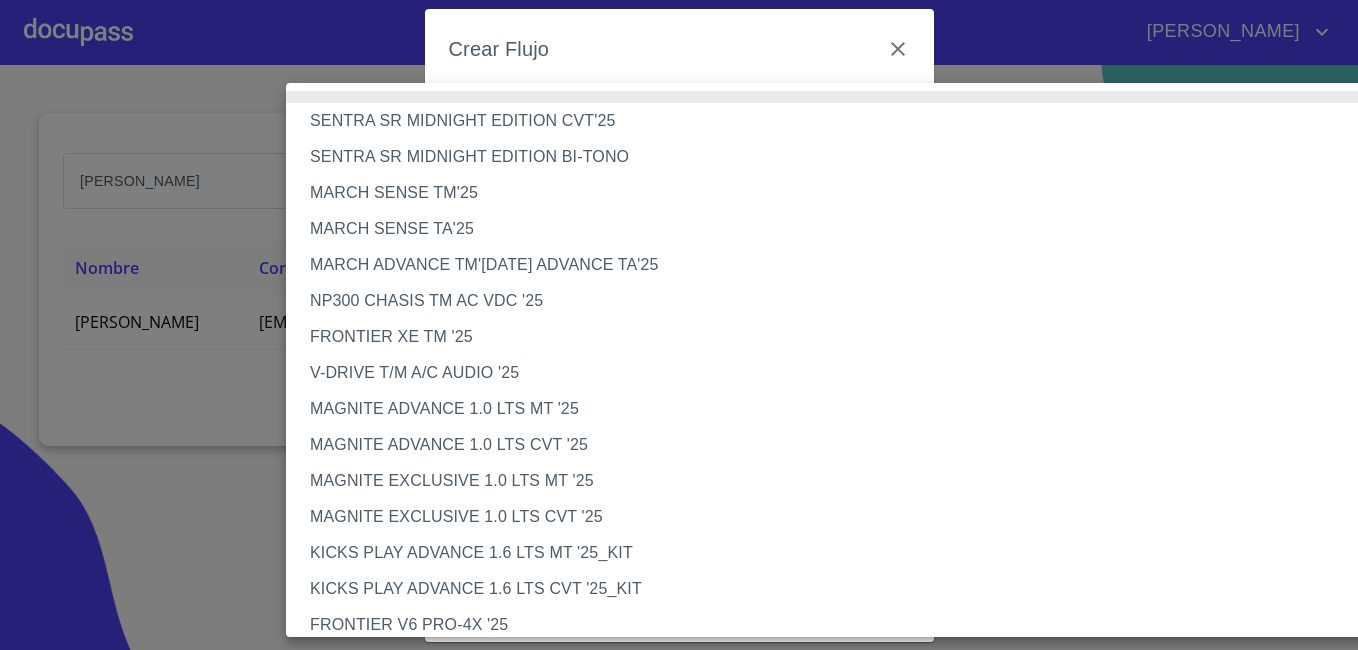 click on "KICKS PLAY ADVANCE 1.6 LTS MT '25_KIT" at bounding box center [844, 553] 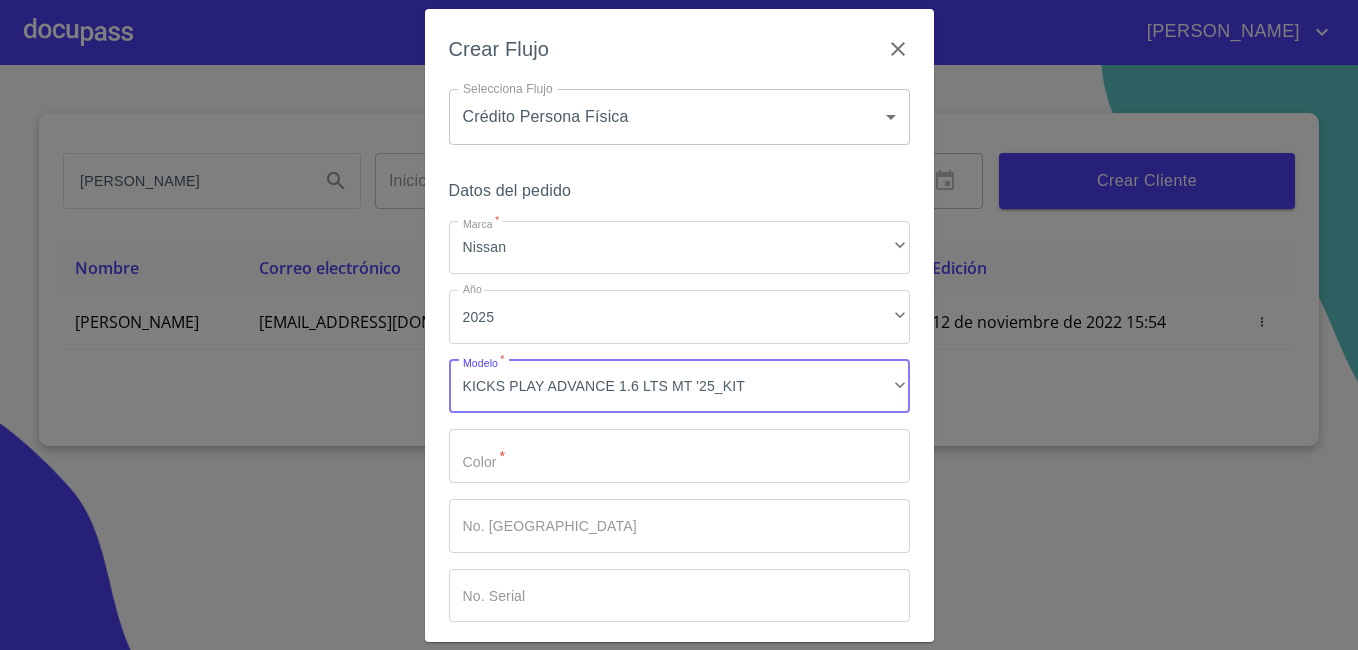 click on "Marca   *" at bounding box center (679, 456) 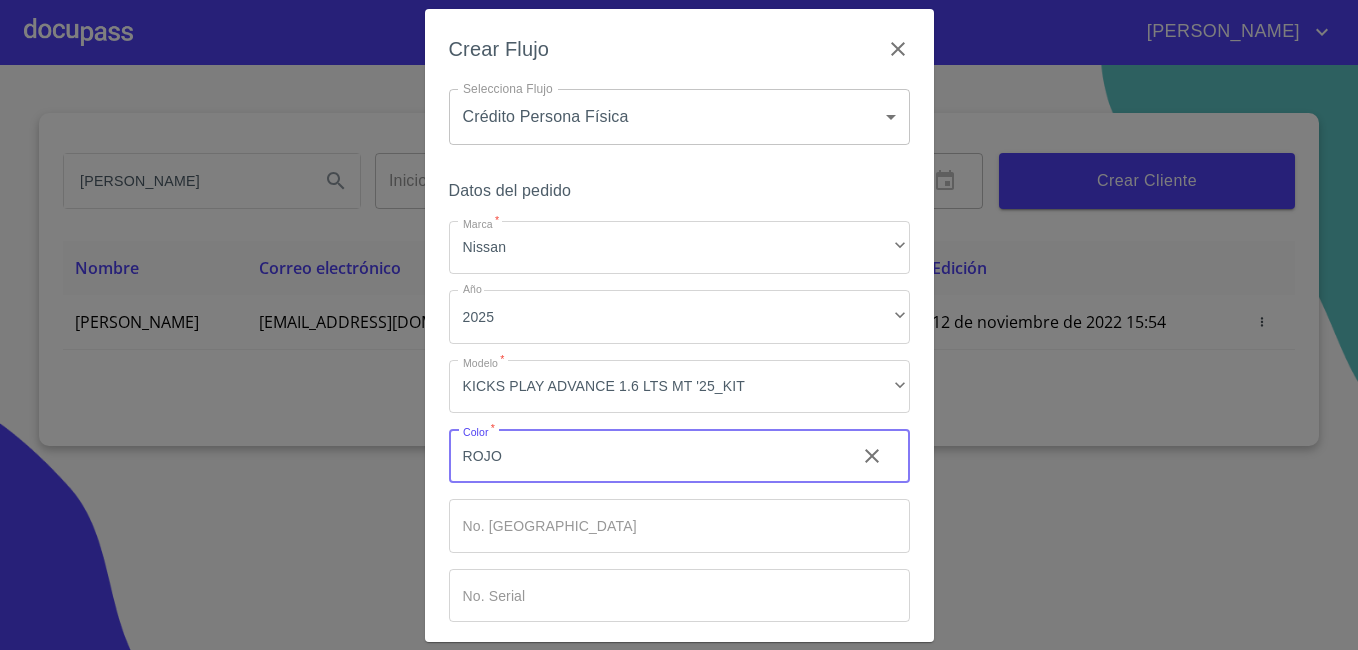 scroll, scrollTop: 89, scrollLeft: 0, axis: vertical 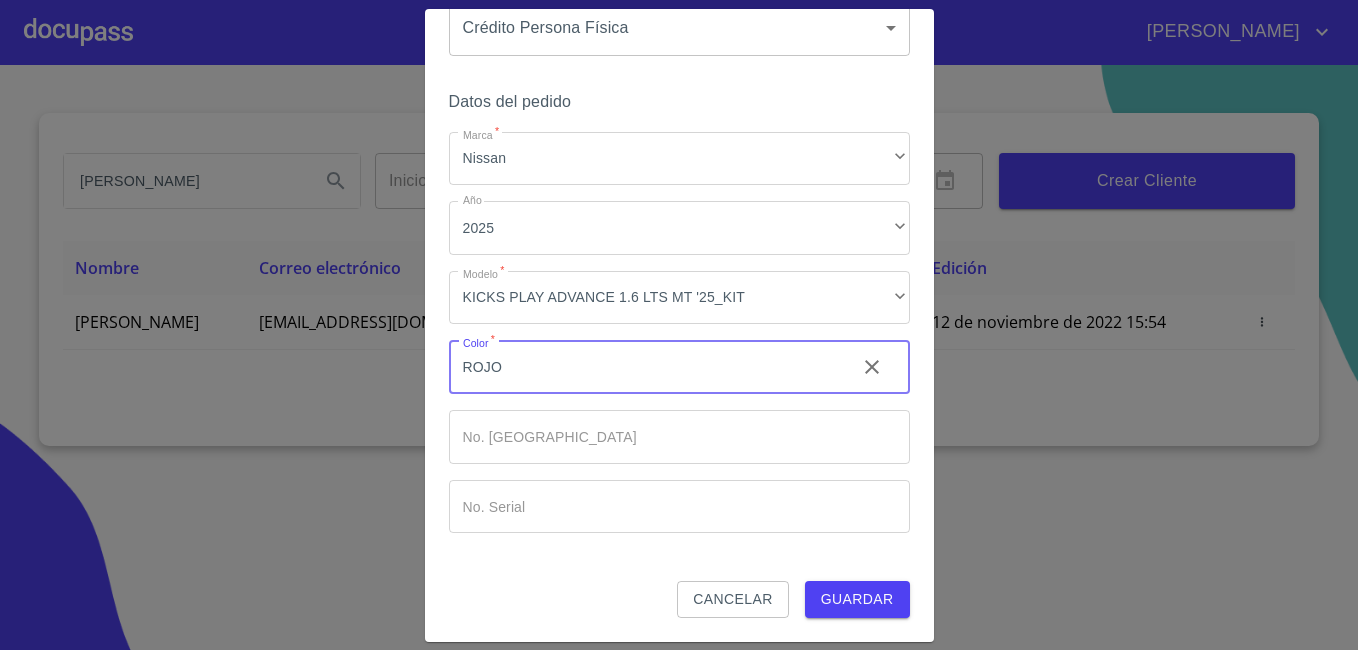 type on "ROJO" 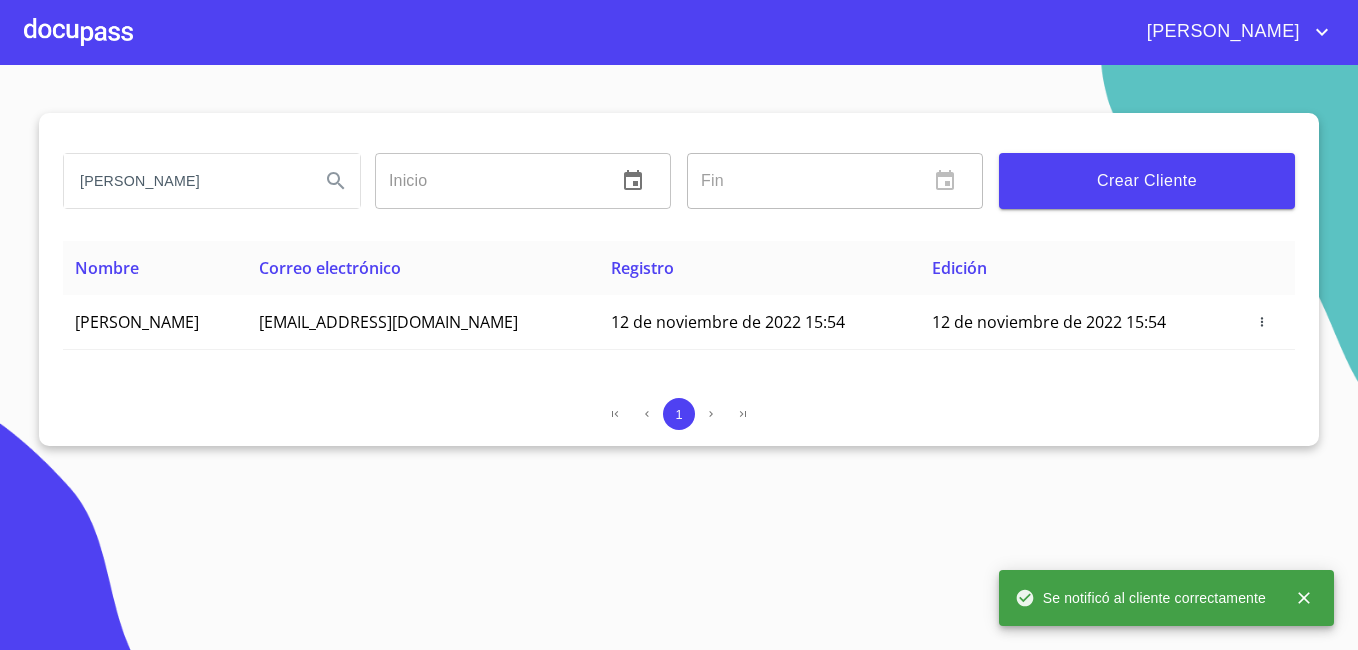 click at bounding box center [78, 32] 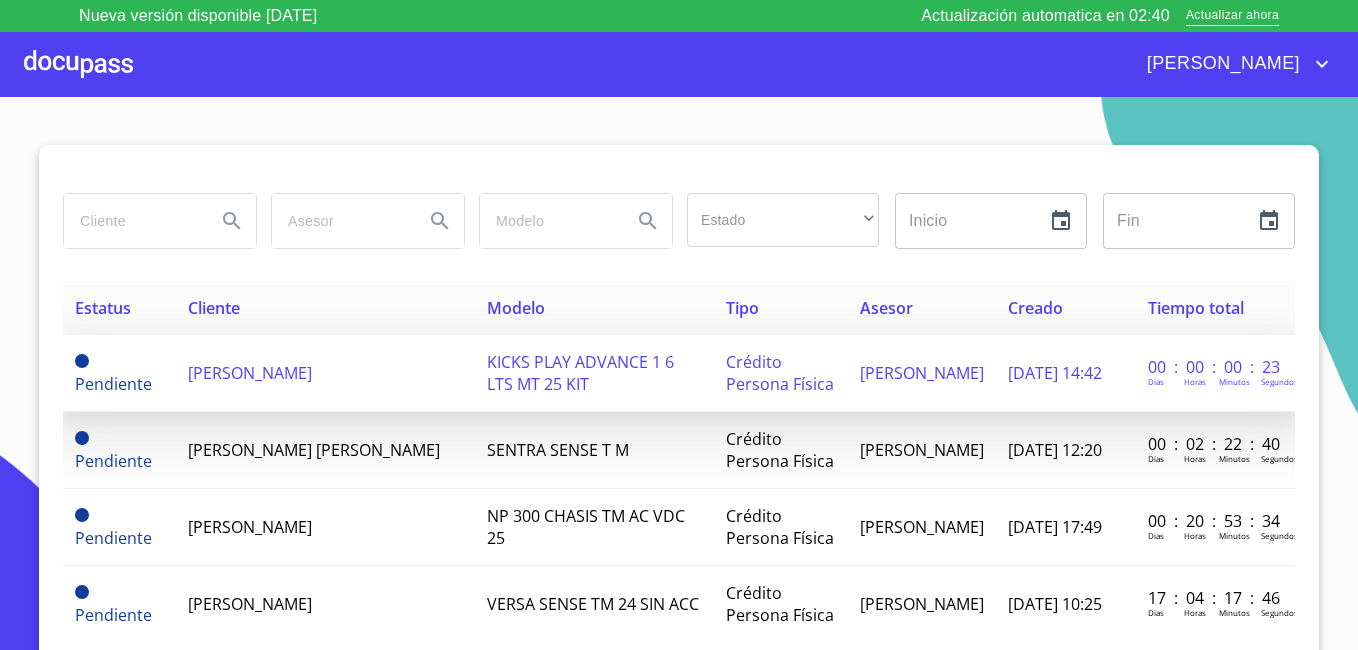 click on "[PERSON_NAME]" at bounding box center (326, 373) 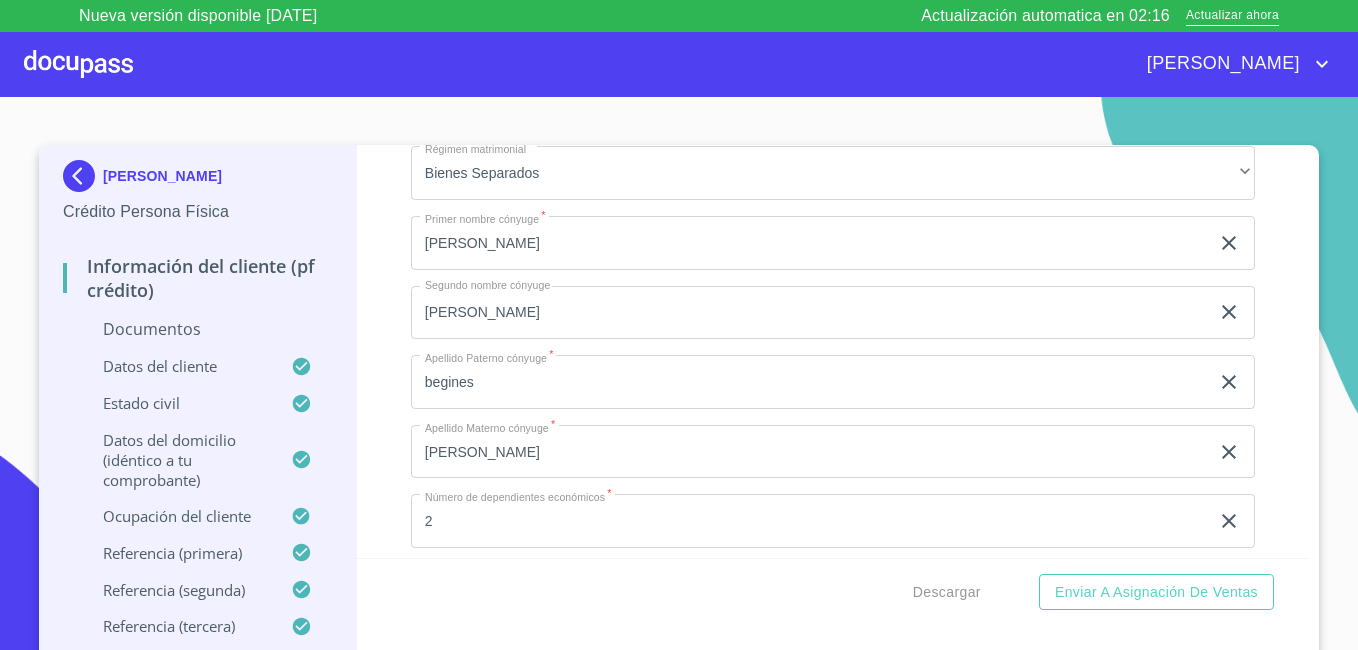 scroll, scrollTop: 5100, scrollLeft: 0, axis: vertical 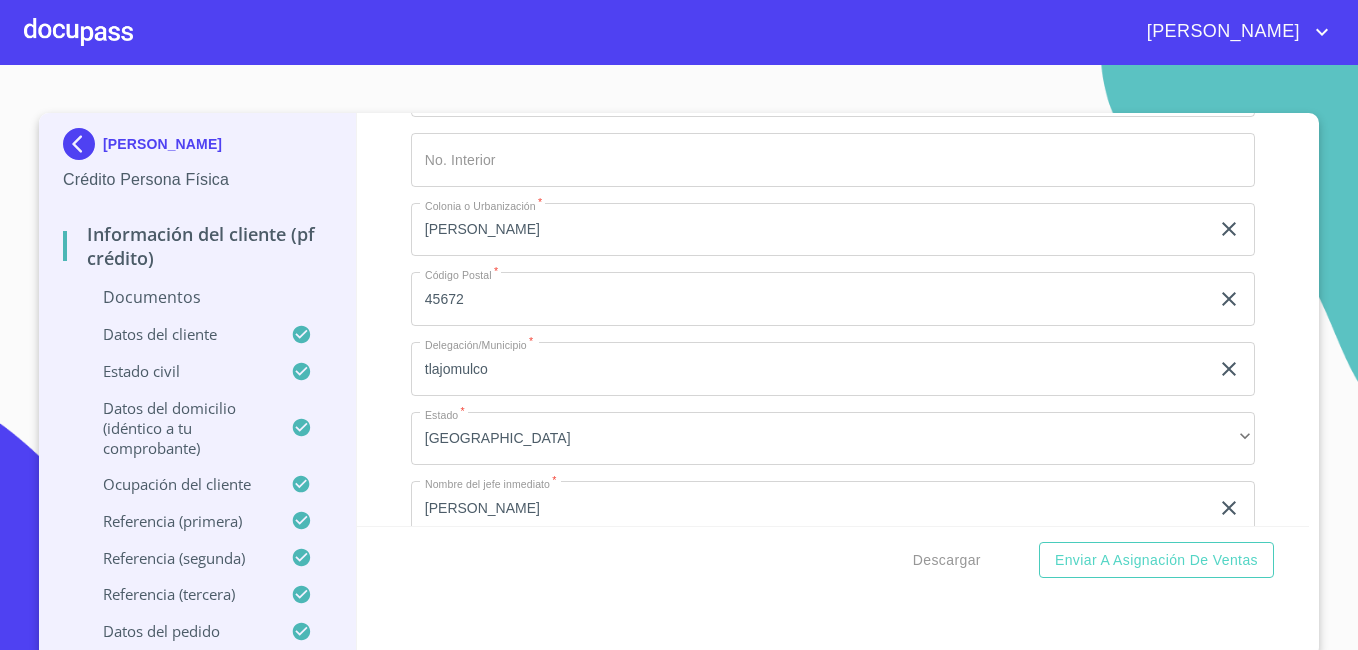 drag, startPoint x: 430, startPoint y: 223, endPoint x: 400, endPoint y: 223, distance: 30 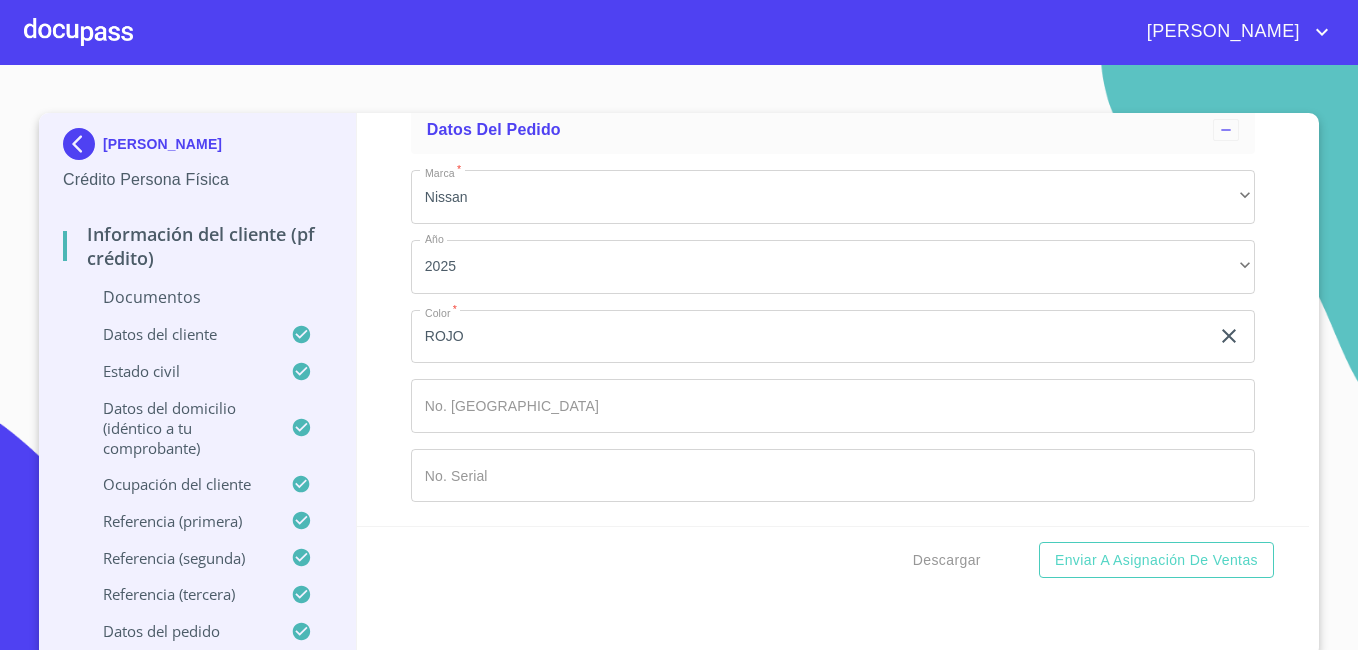 scroll, scrollTop: 10423, scrollLeft: 0, axis: vertical 